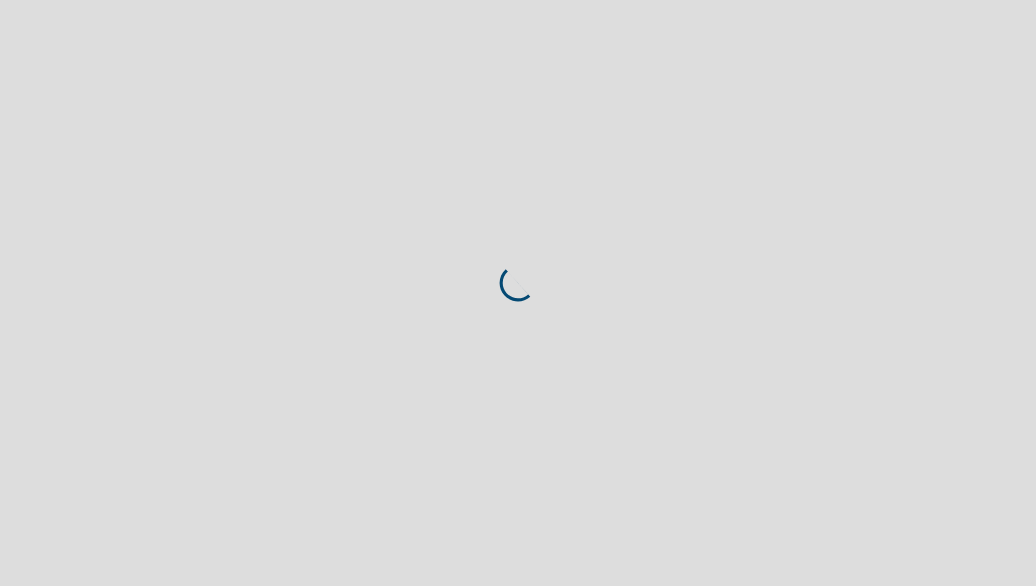 scroll, scrollTop: 0, scrollLeft: 0, axis: both 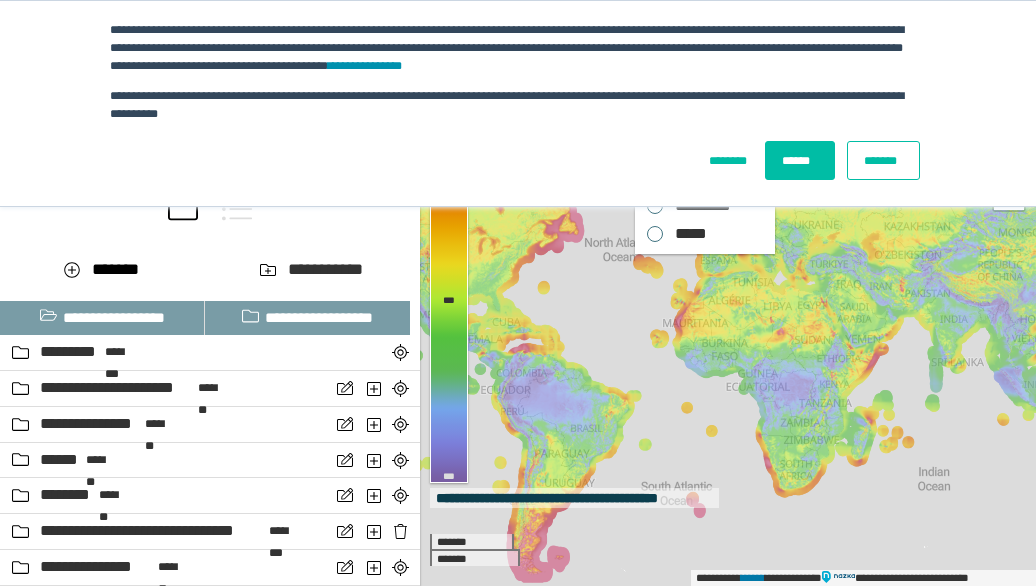 click on "*******" at bounding box center [883, 160] 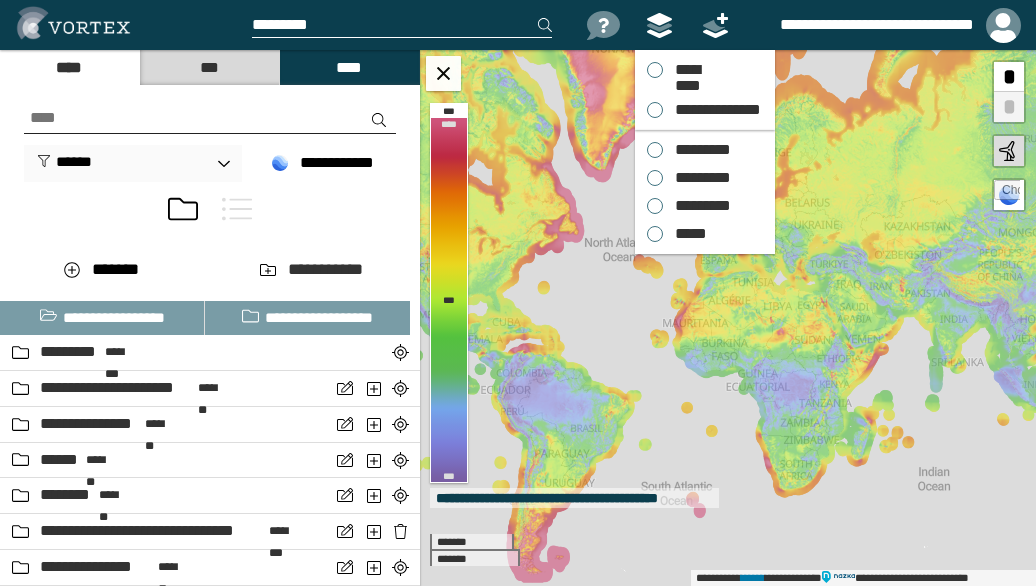 click on "*********" at bounding box center [698, 150] 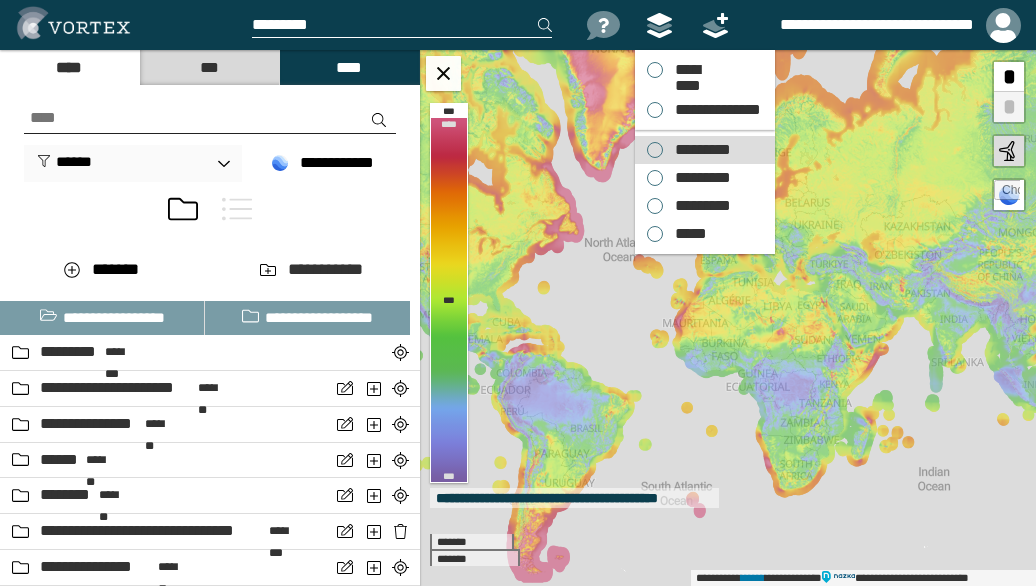click on "*********" at bounding box center (698, 150) 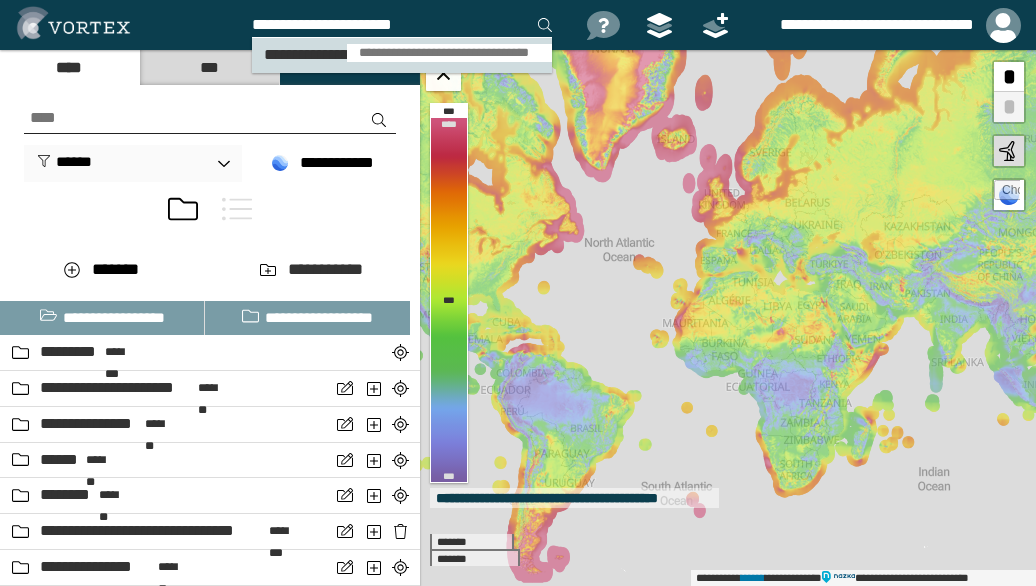 type on "**********" 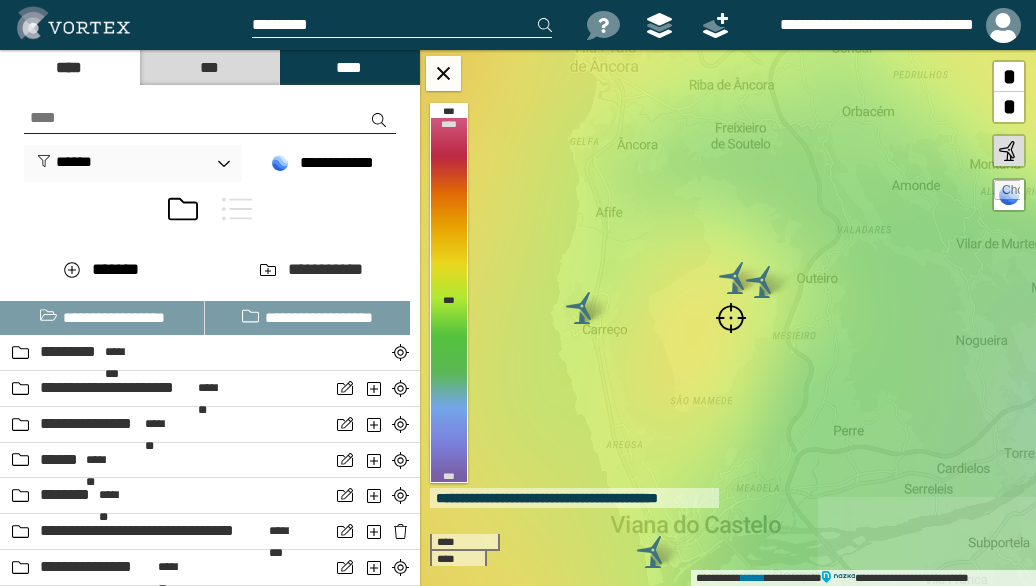 click at bounding box center [731, 318] 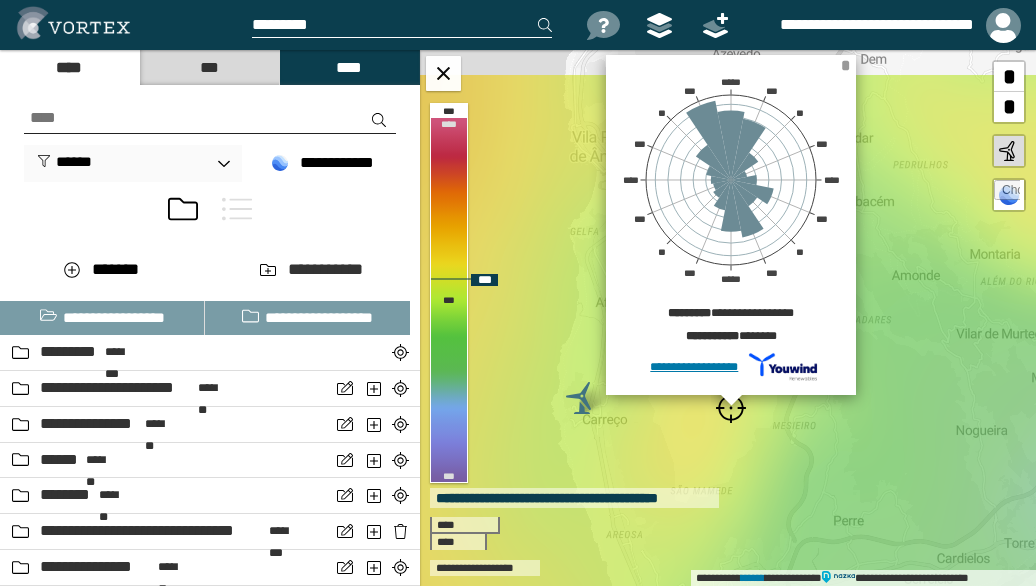 click on "*" at bounding box center (845, 65) 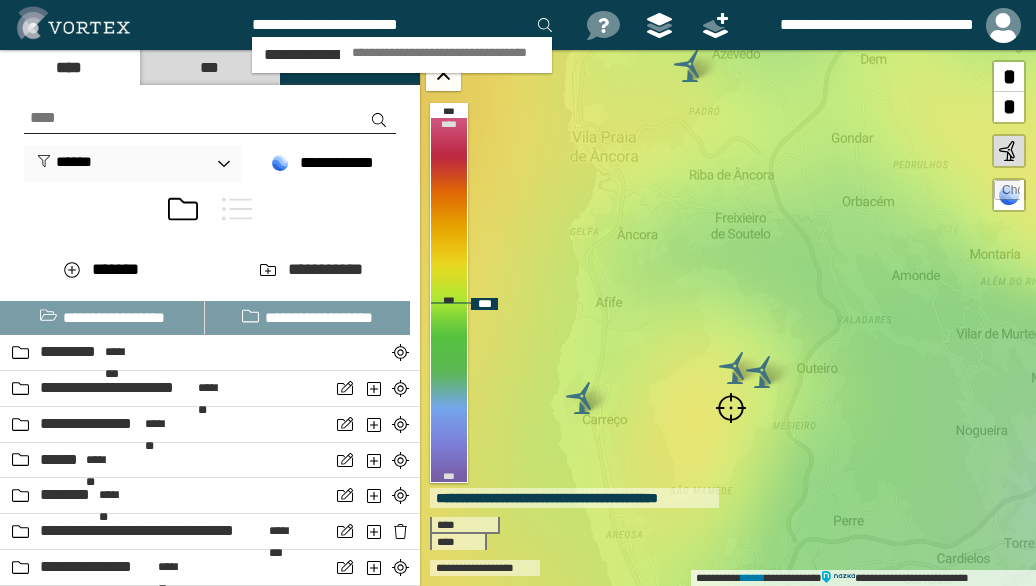 type on "**********" 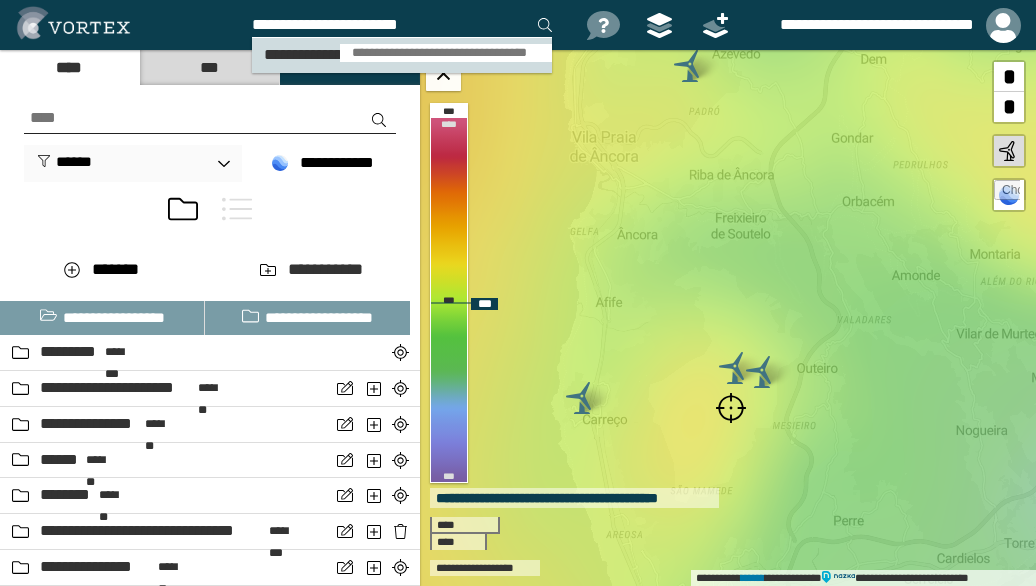 click on "**********" at bounding box center (446, 53) 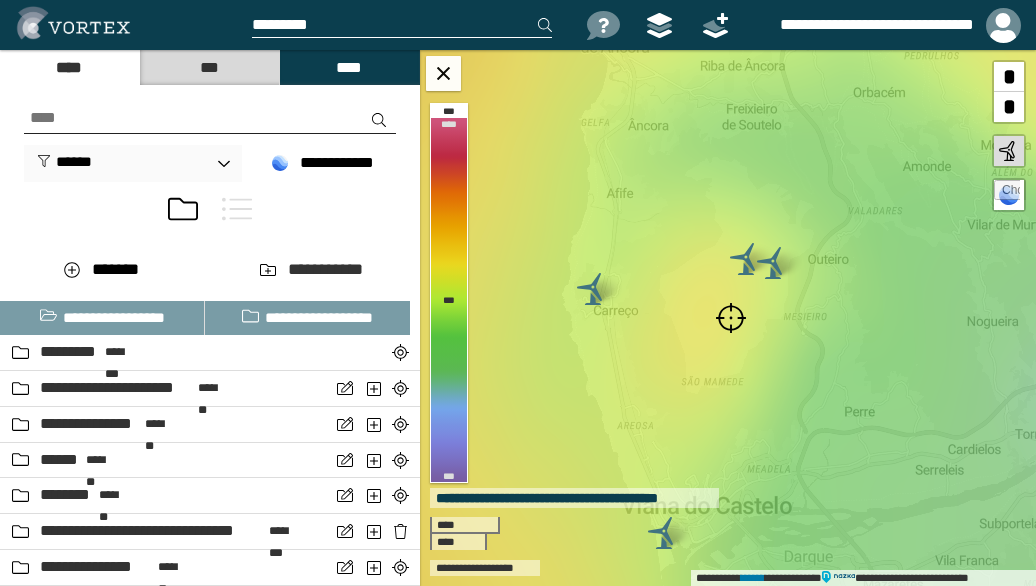 click at bounding box center [731, 318] 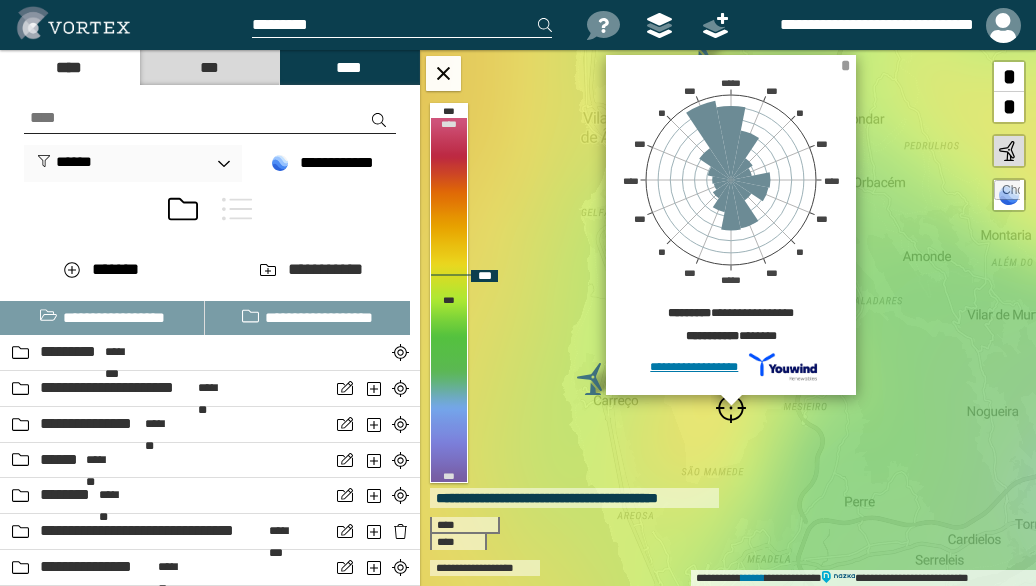 click on "*" at bounding box center [845, 65] 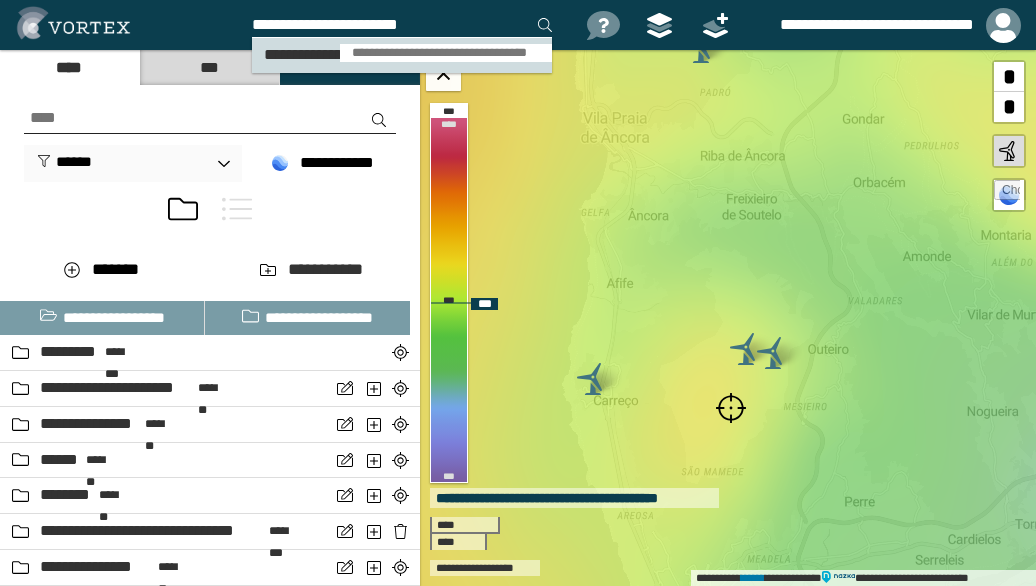 type on "**********" 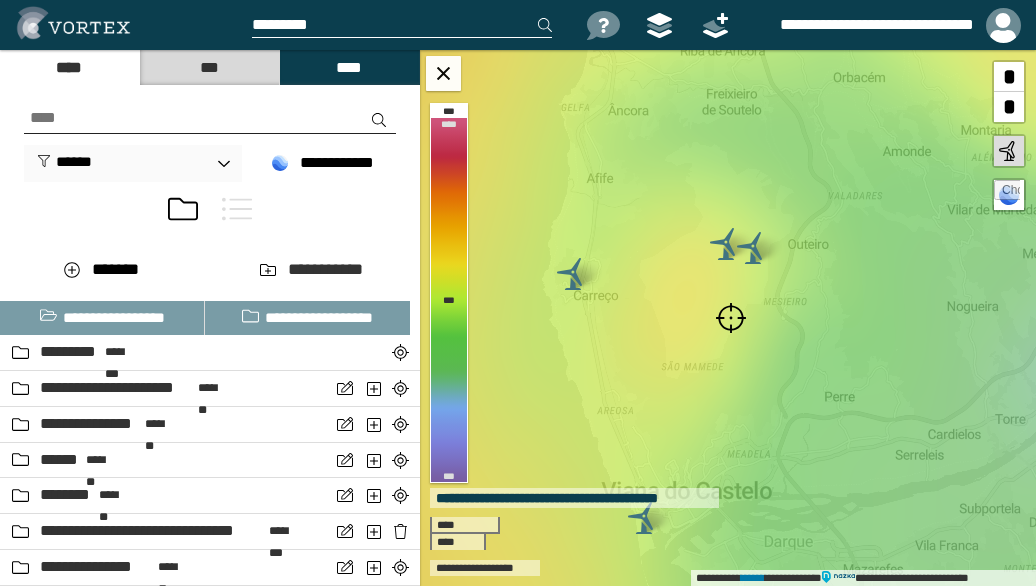 click at bounding box center [731, 318] 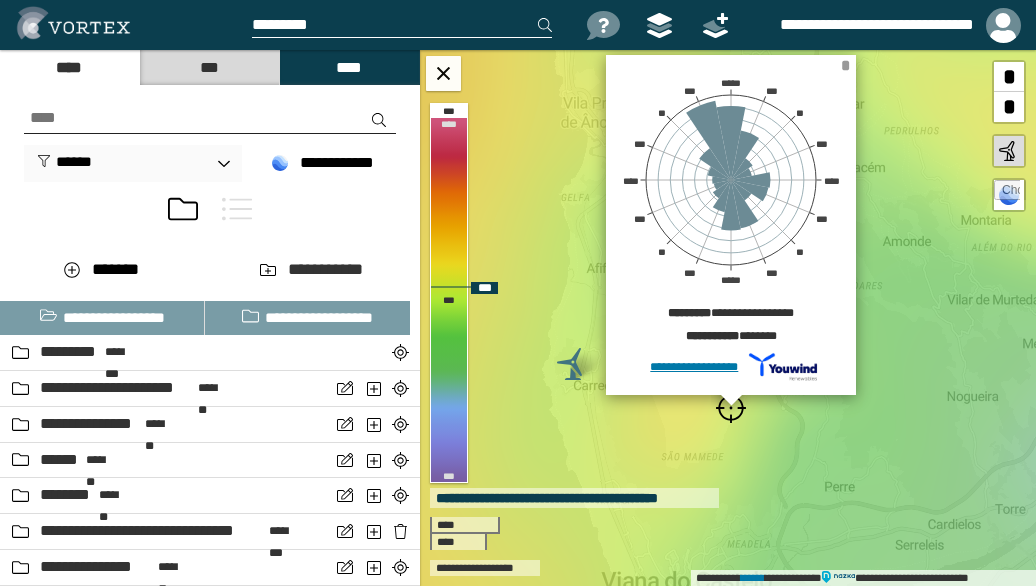 click on "*" at bounding box center (845, 65) 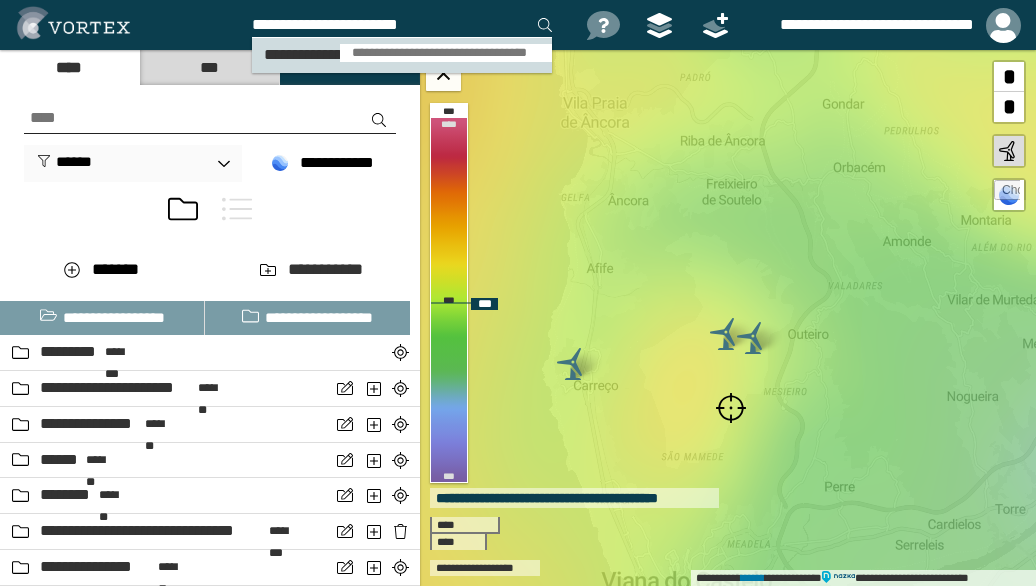 type on "**********" 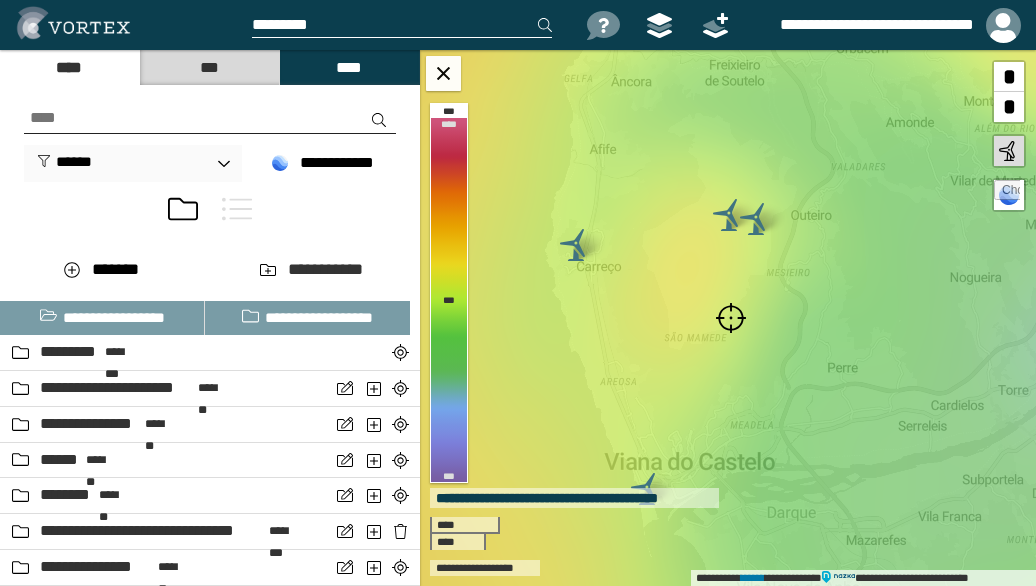 click at bounding box center (731, 318) 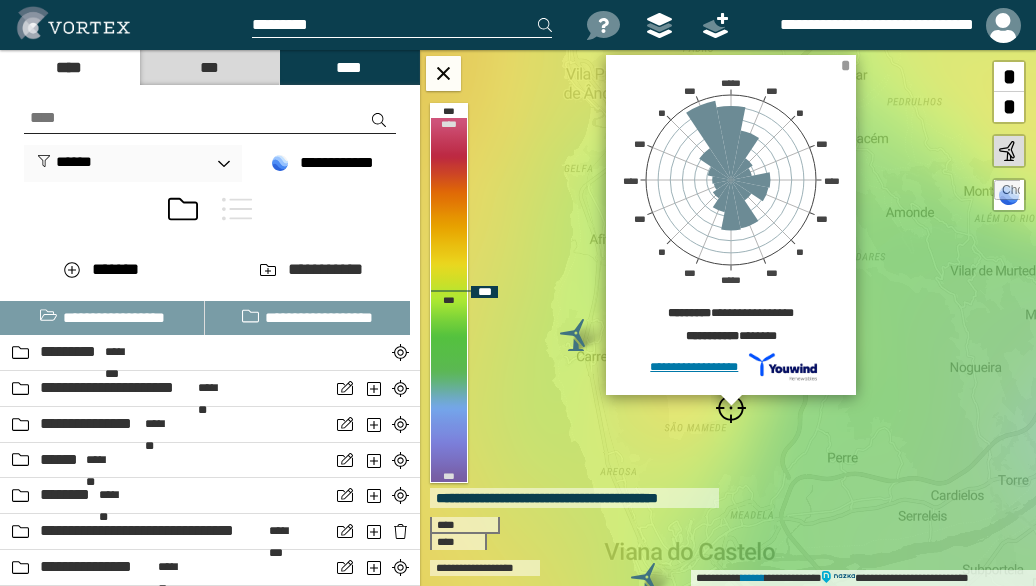 click on "*" at bounding box center (845, 65) 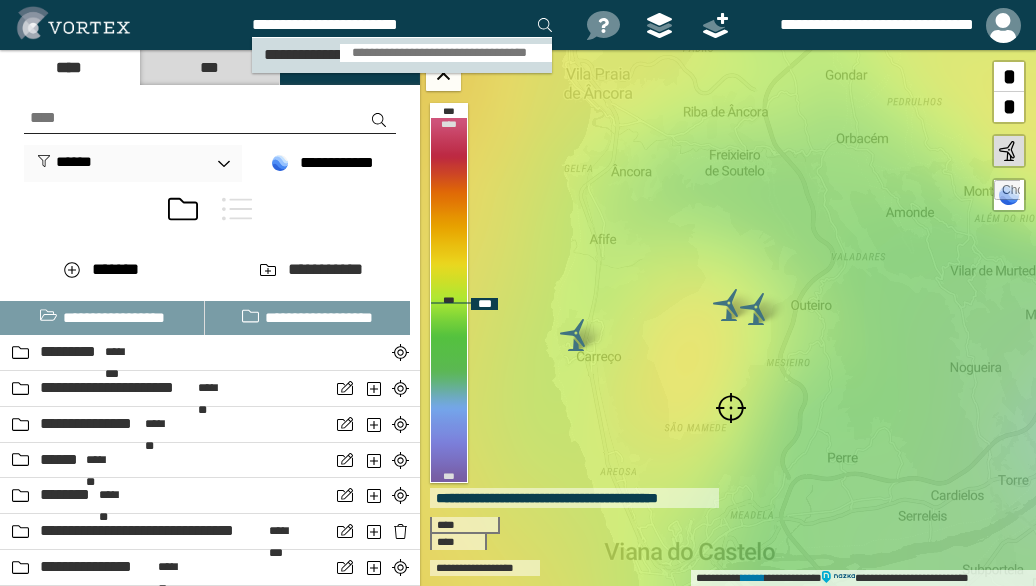 type on "**********" 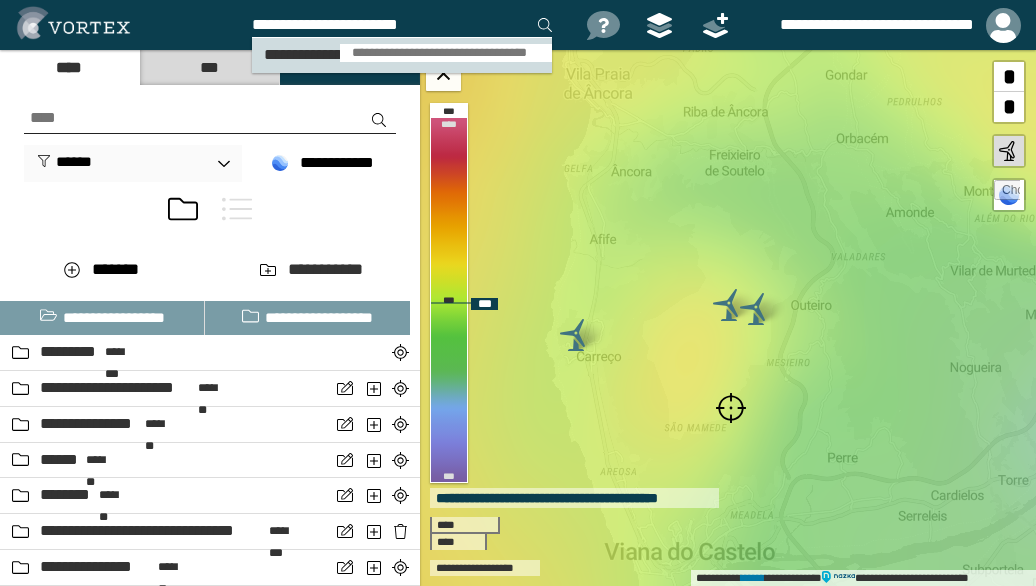 click on "**********" at bounding box center [446, 53] 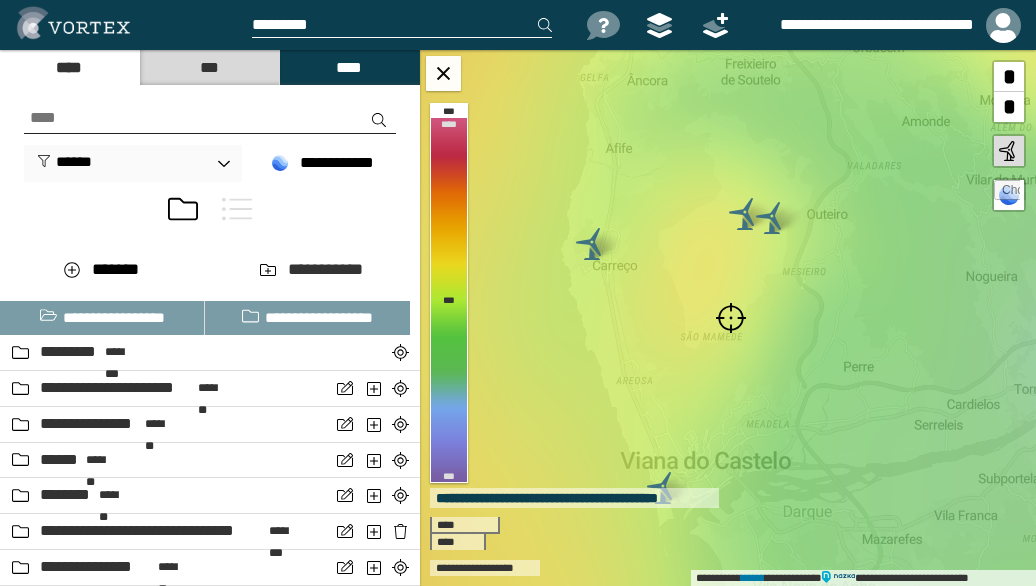 click at bounding box center [731, 318] 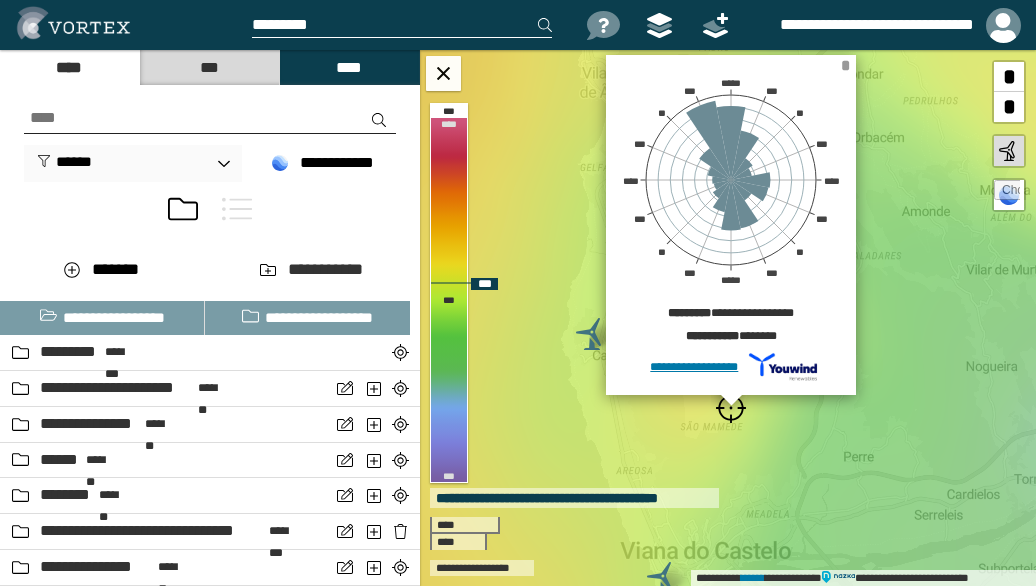 click on "*" at bounding box center (845, 65) 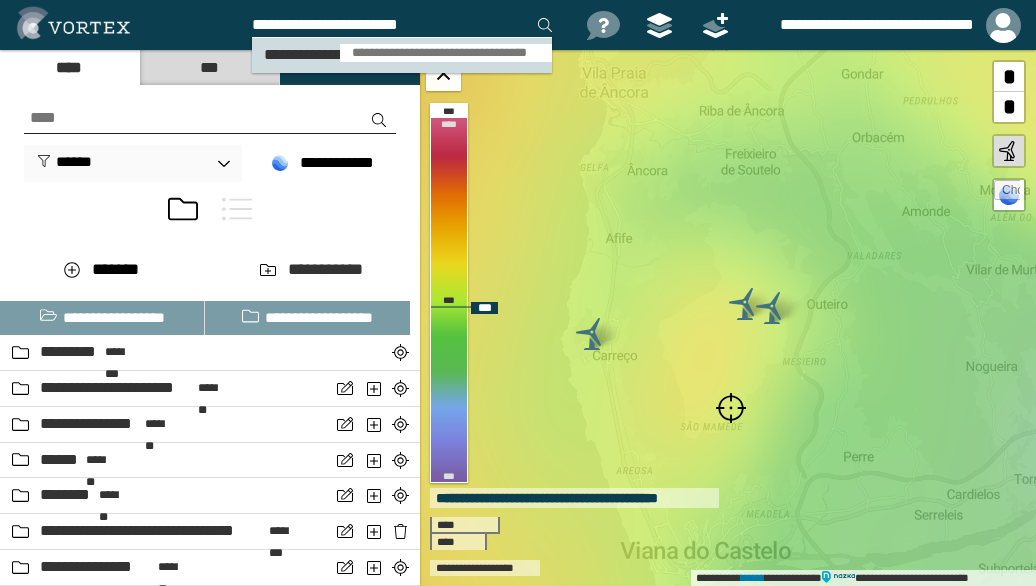 type on "**********" 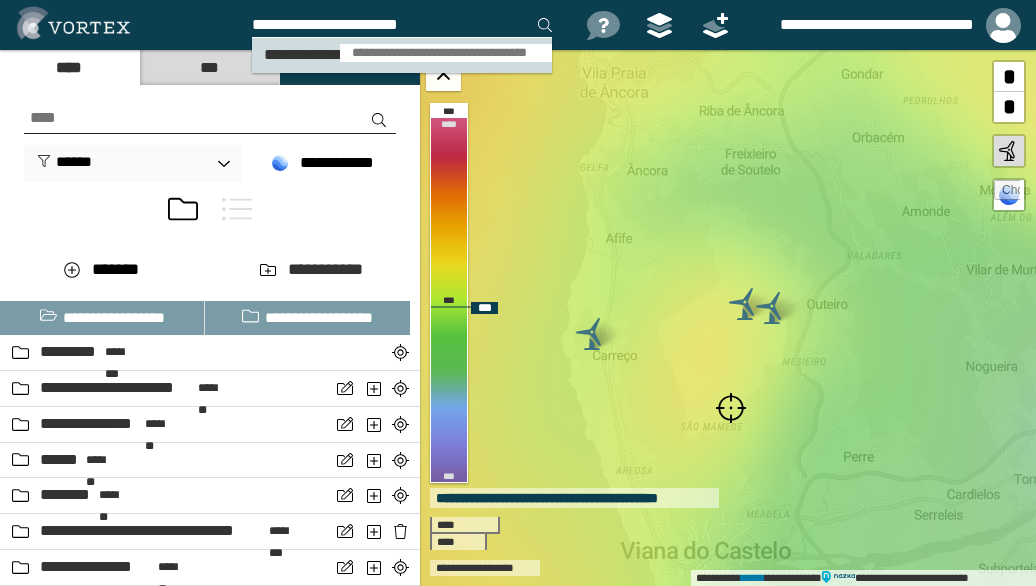 click on "**********" at bounding box center (446, 53) 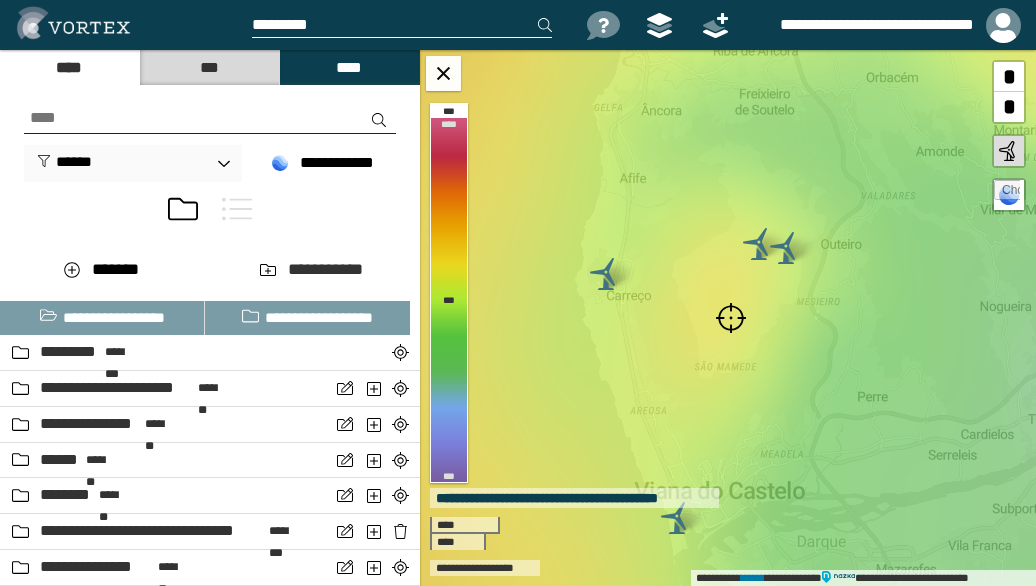 click at bounding box center [731, 318] 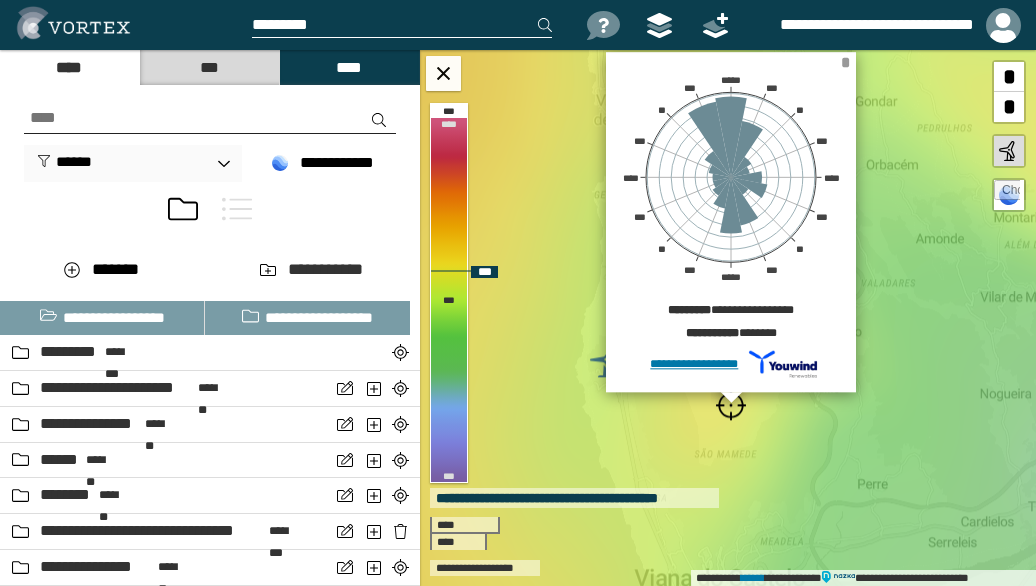 click on "*" at bounding box center [845, 62] 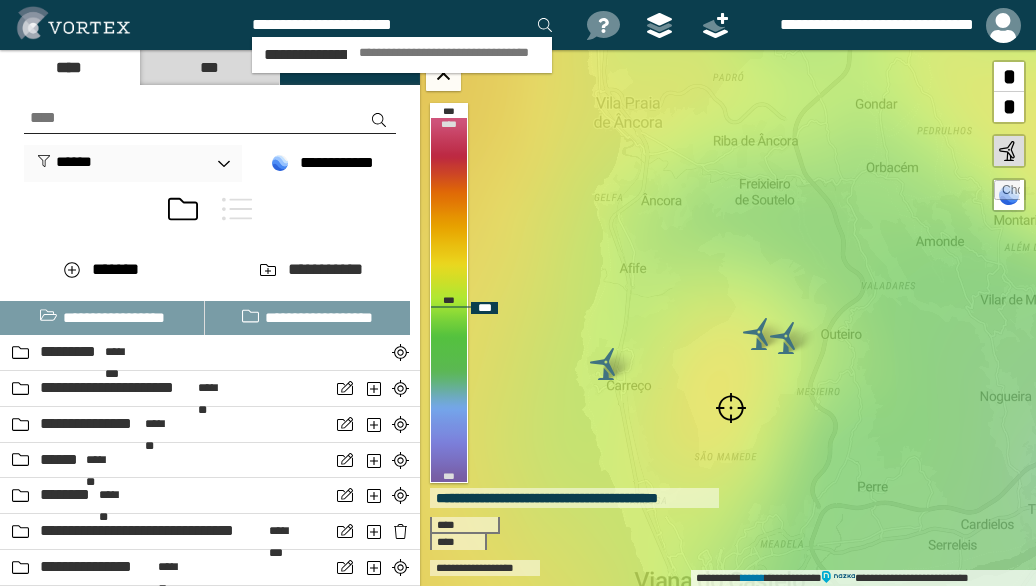 type on "**********" 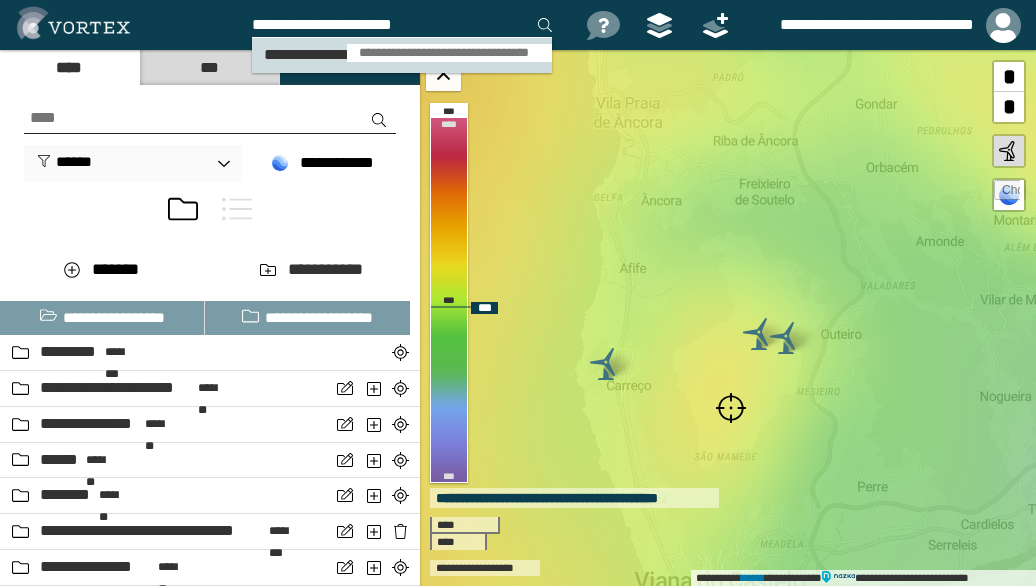 click on "**********" at bounding box center (449, 53) 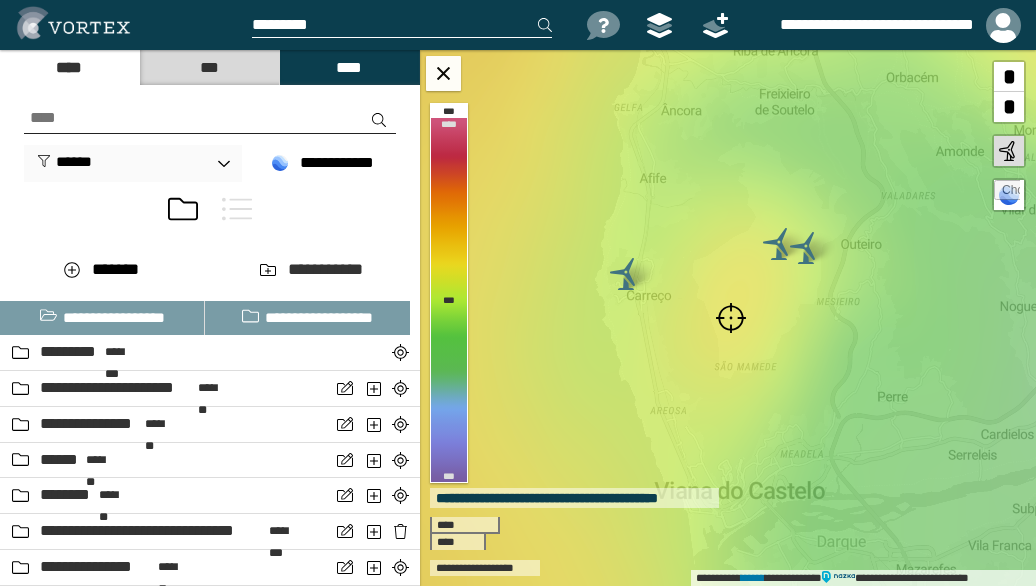 click at bounding box center (731, 318) 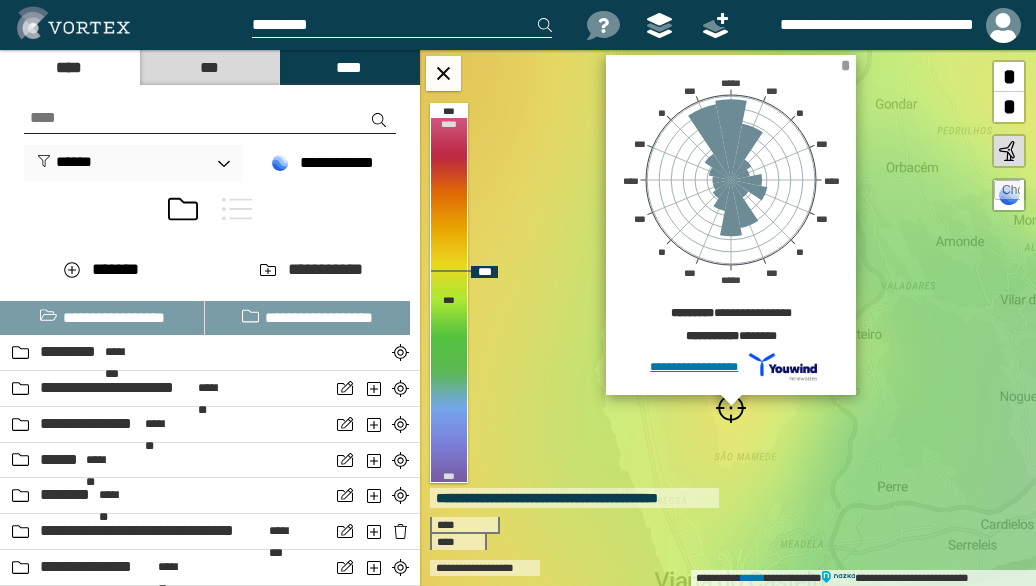 click on "*" at bounding box center (845, 65) 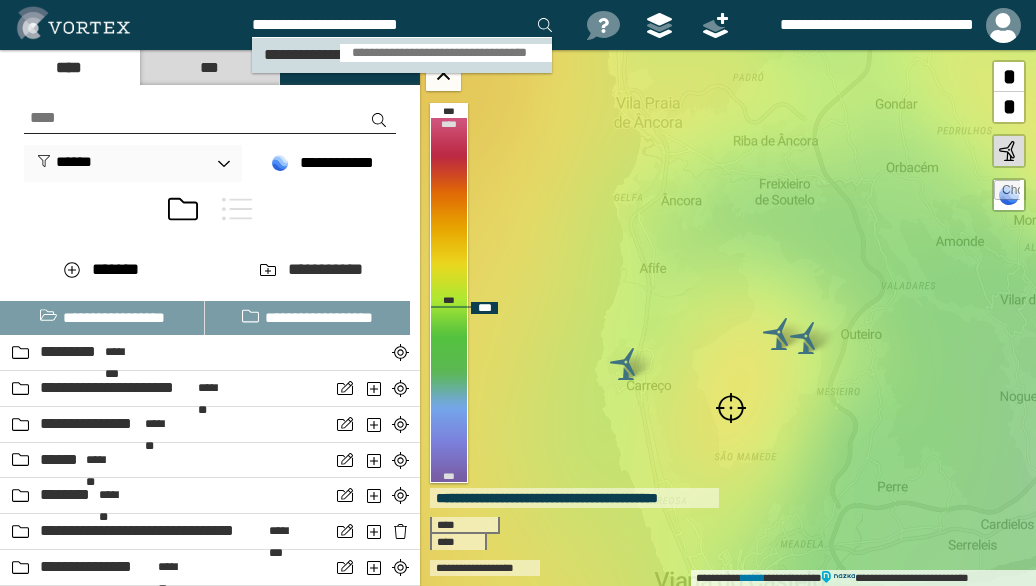 type on "**********" 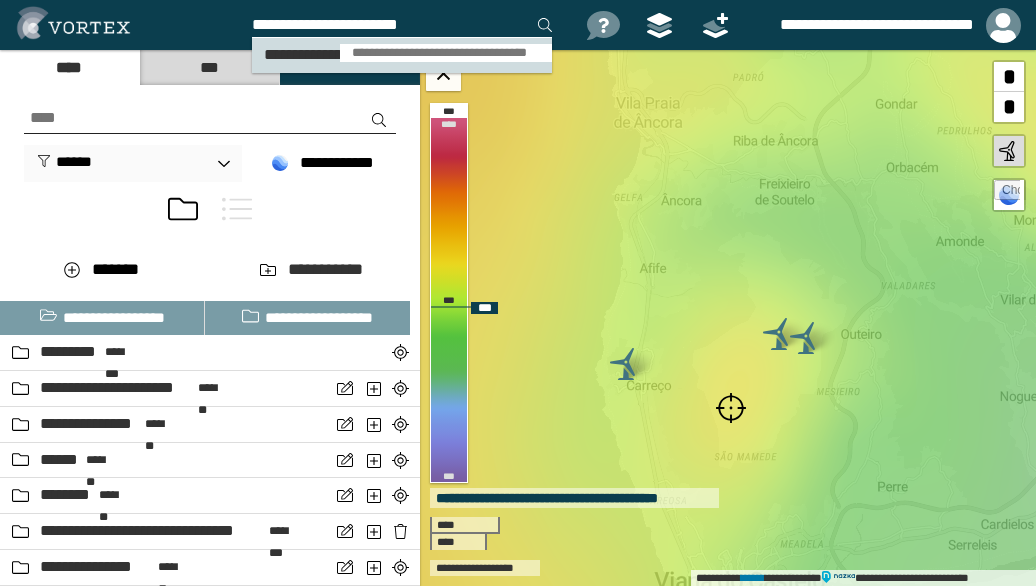 click on "**********" at bounding box center [446, 53] 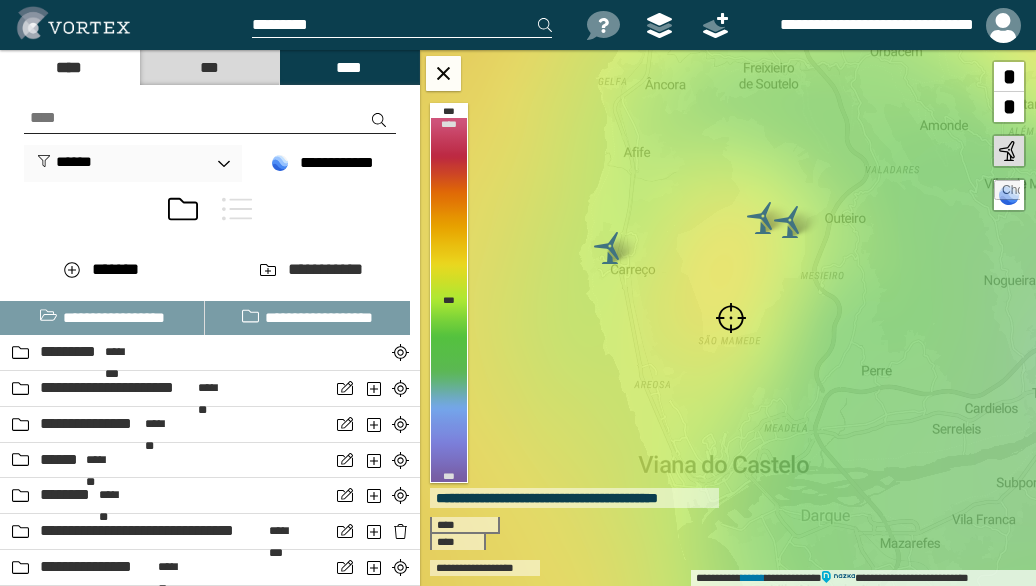 click at bounding box center (731, 318) 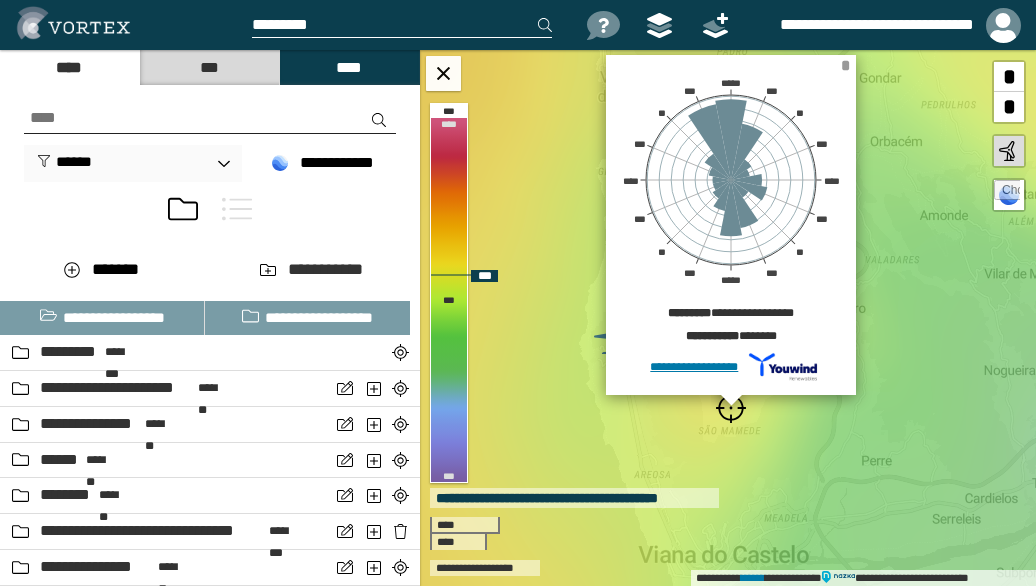 click on "*" at bounding box center (845, 65) 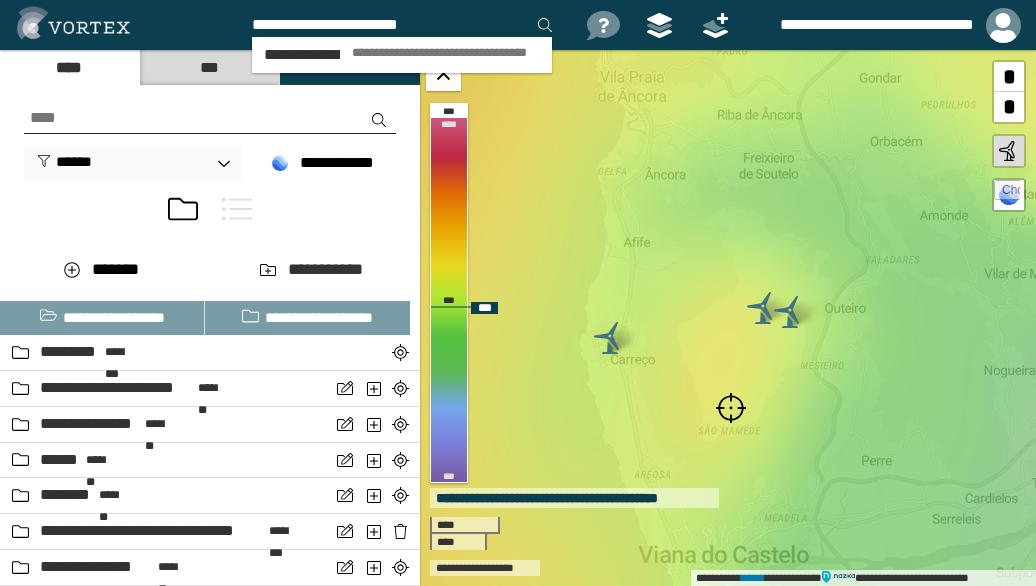 type on "**********" 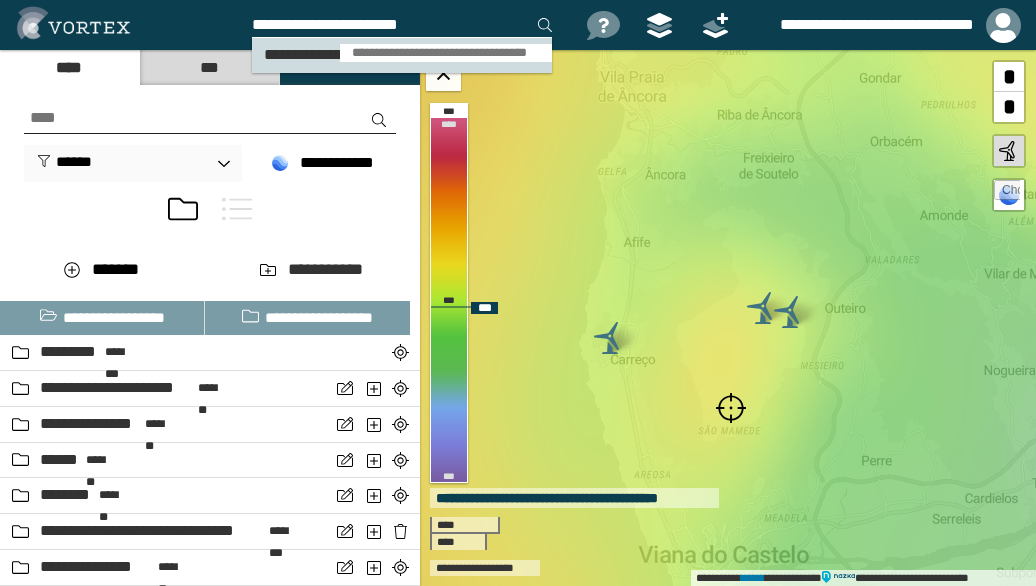 click on "**********" at bounding box center (446, 53) 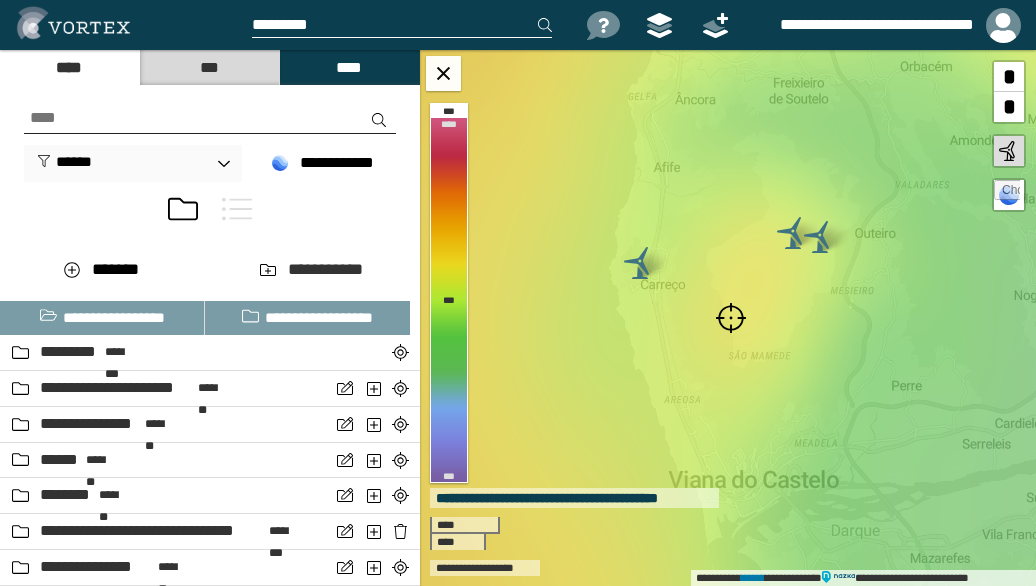 click at bounding box center (731, 318) 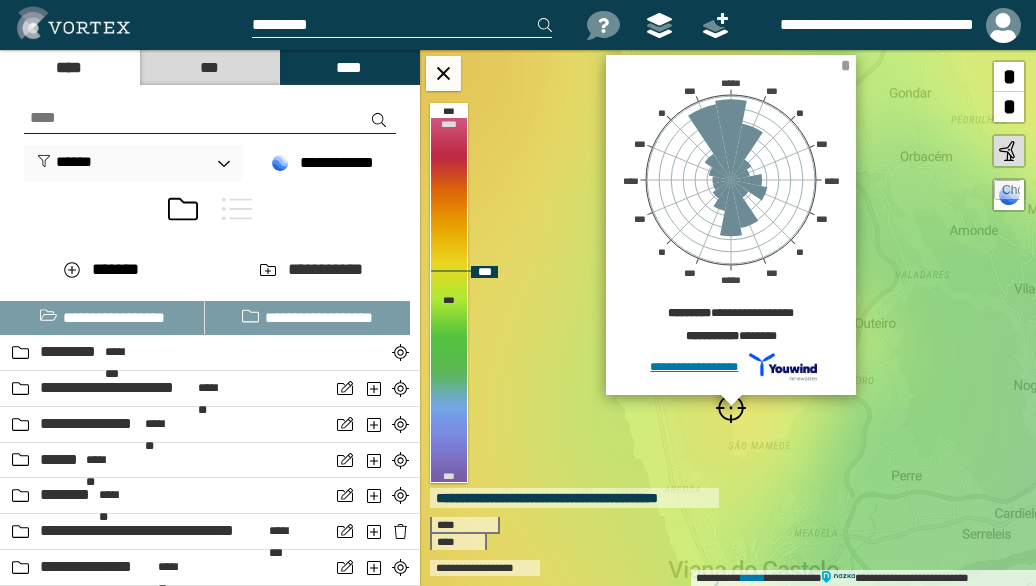click on "*" at bounding box center [845, 65] 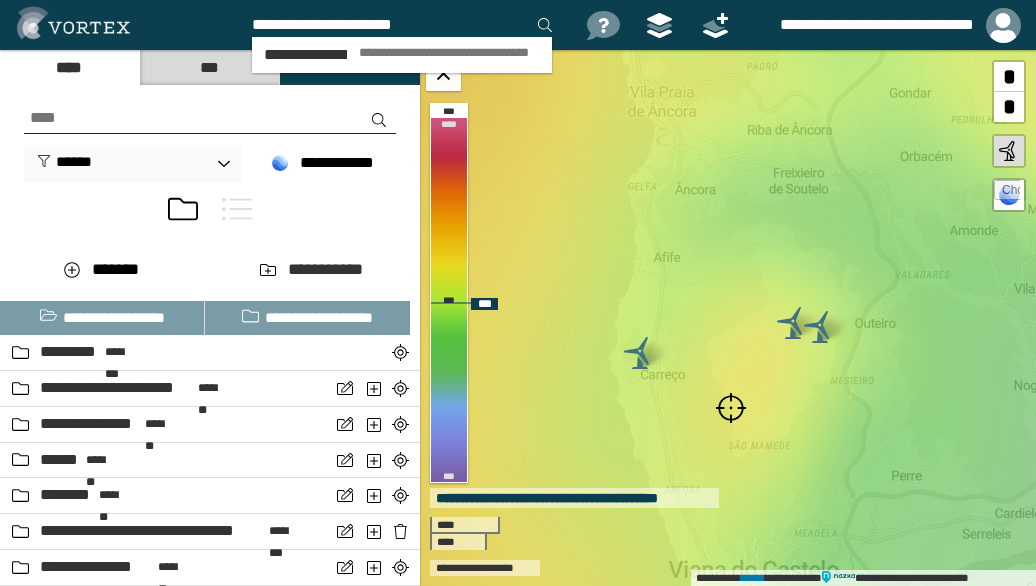 type on "**********" 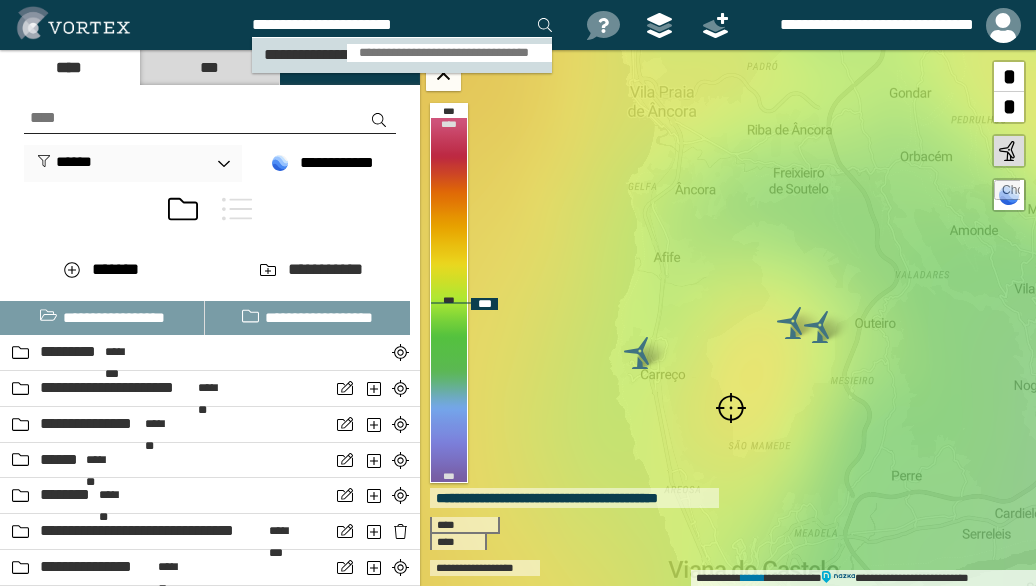 click on "**********" at bounding box center [449, 53] 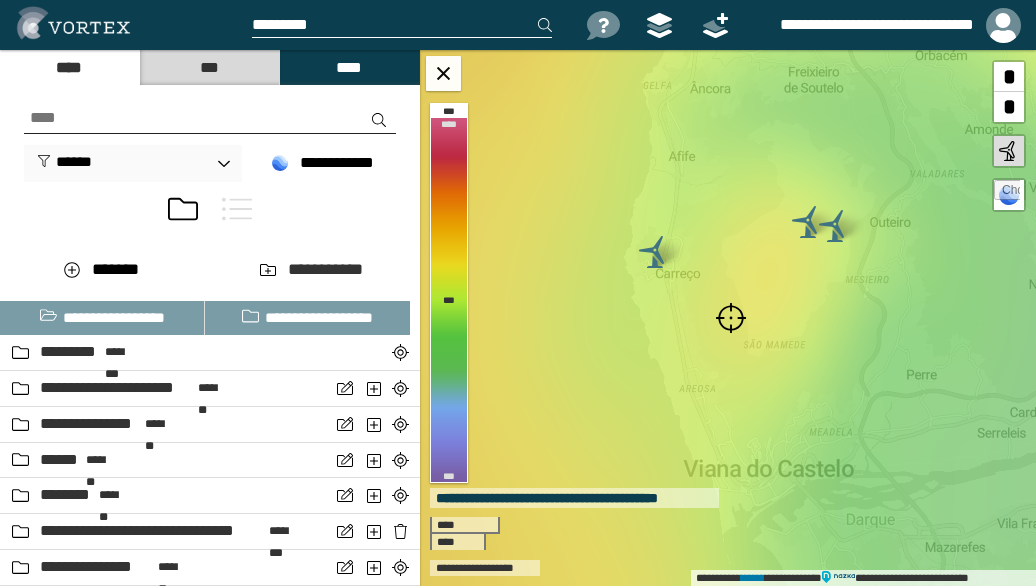 click at bounding box center [731, 318] 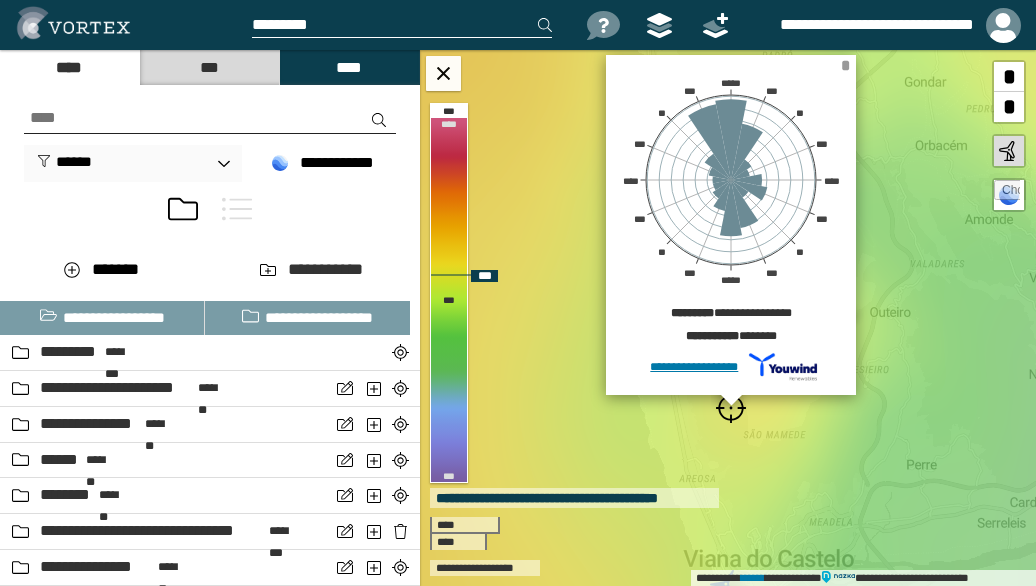 click on "*" at bounding box center (845, 65) 